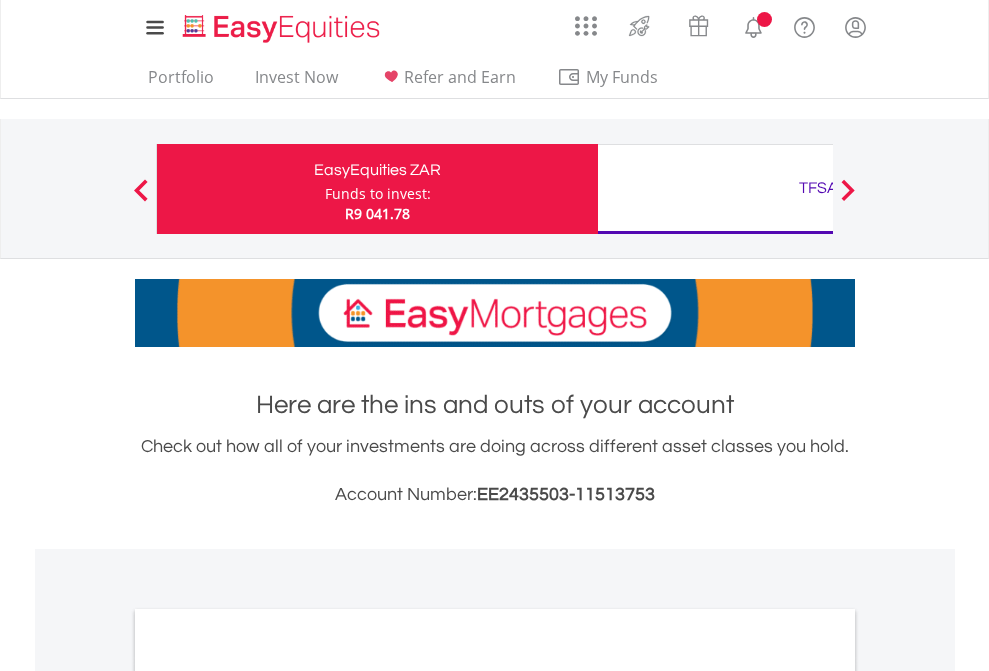 scroll, scrollTop: 0, scrollLeft: 0, axis: both 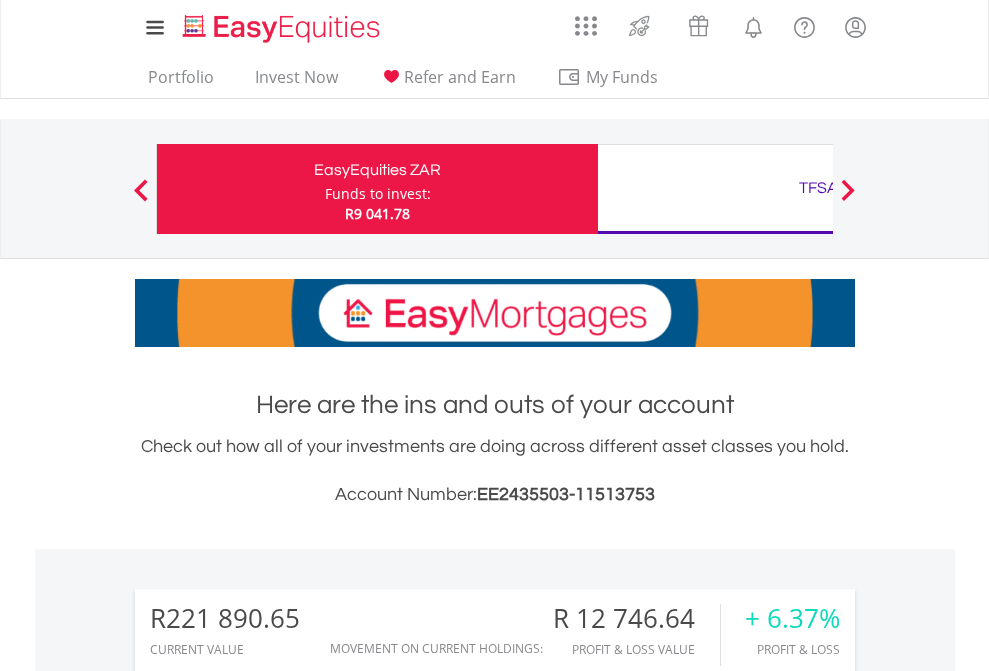 click on "Funds to invest:" at bounding box center [378, 194] 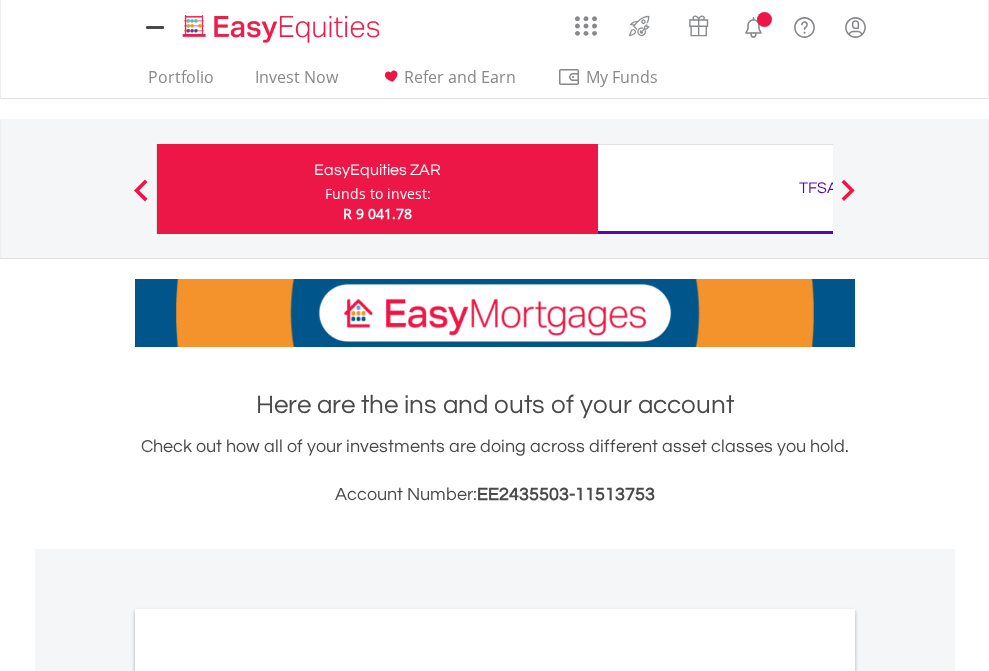 scroll, scrollTop: 0, scrollLeft: 0, axis: both 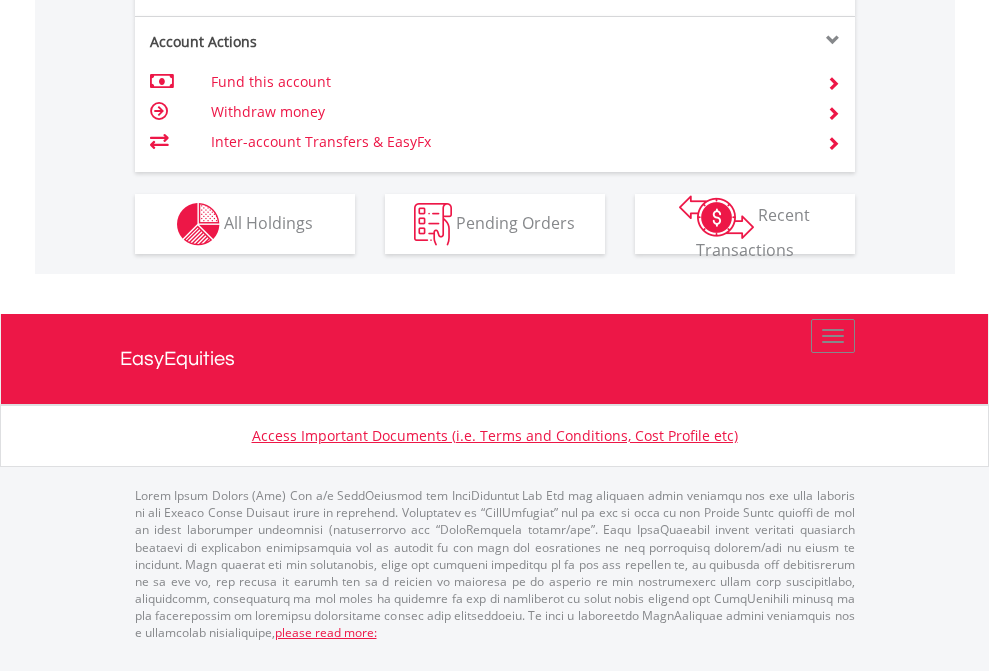 click on "Investment types" at bounding box center [706, -337] 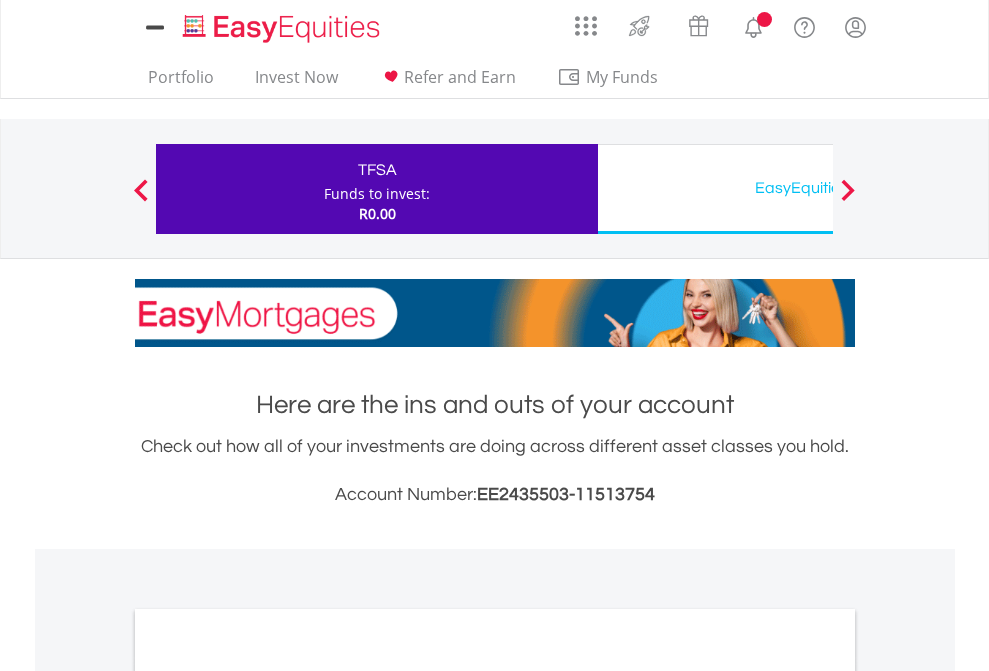 scroll, scrollTop: 0, scrollLeft: 0, axis: both 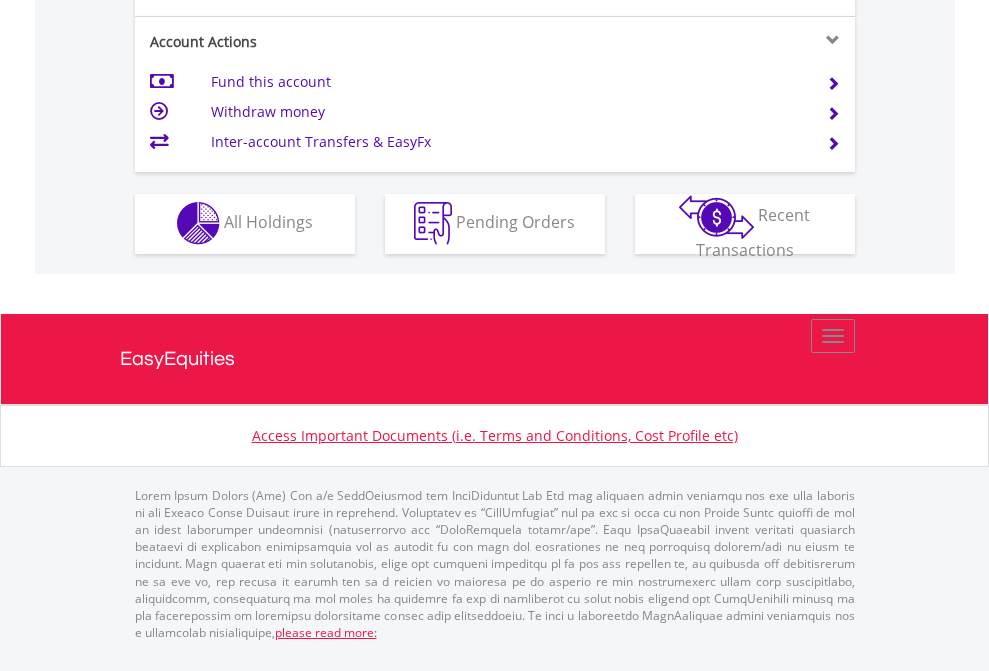 click on "Investment types" at bounding box center (706, -353) 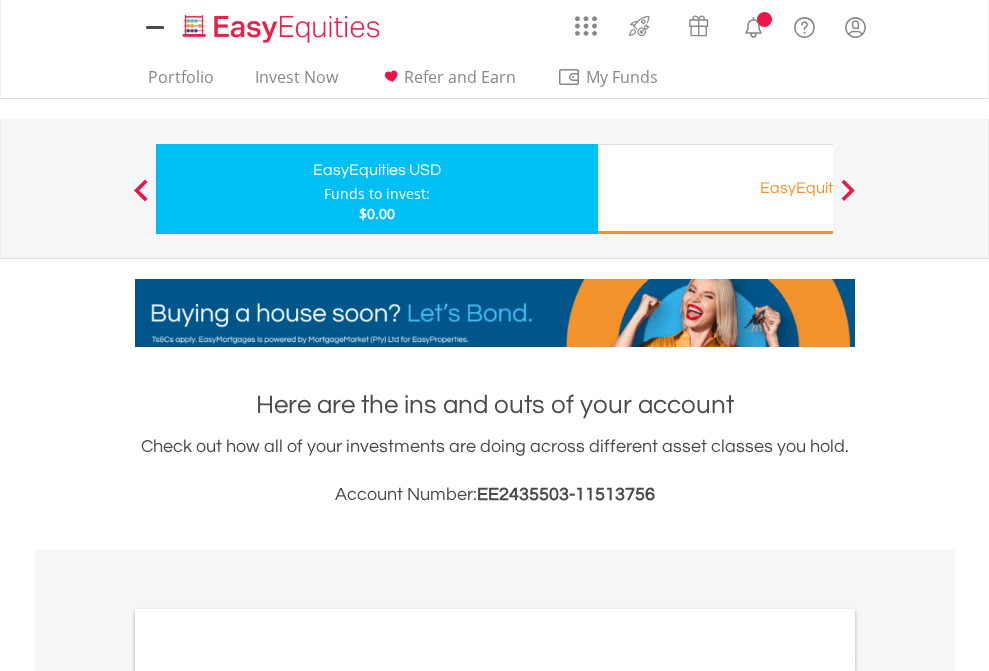 scroll, scrollTop: 0, scrollLeft: 0, axis: both 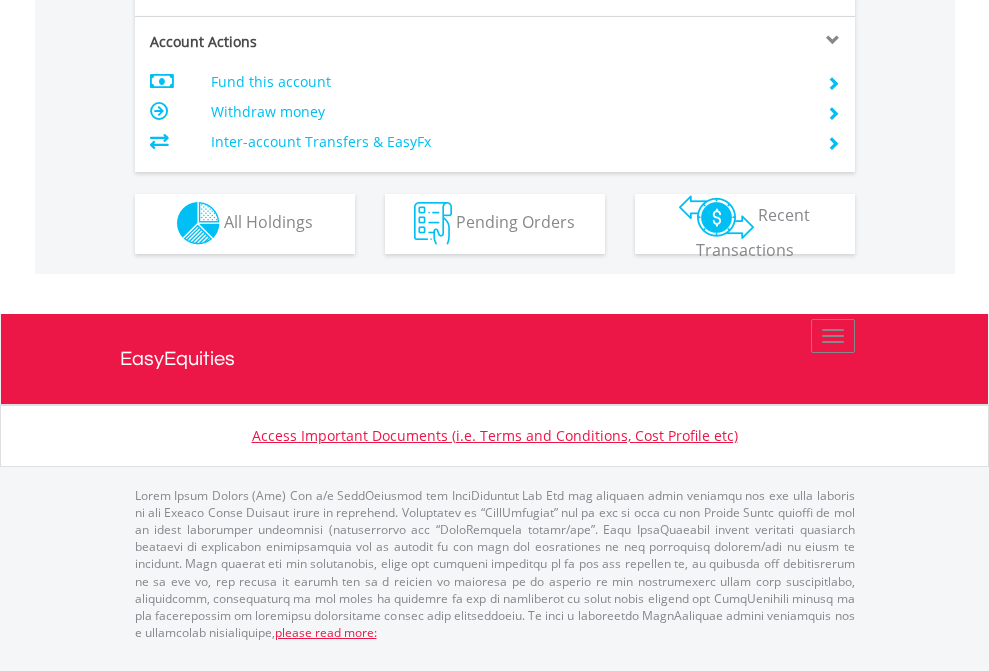 click on "Investment types" at bounding box center [706, -353] 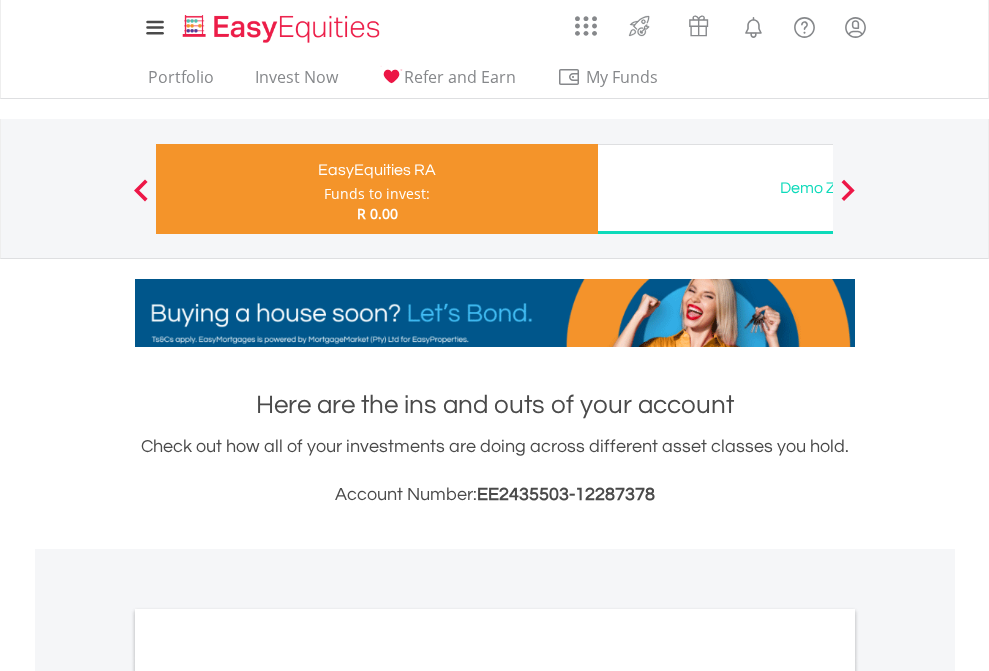 scroll, scrollTop: 0, scrollLeft: 0, axis: both 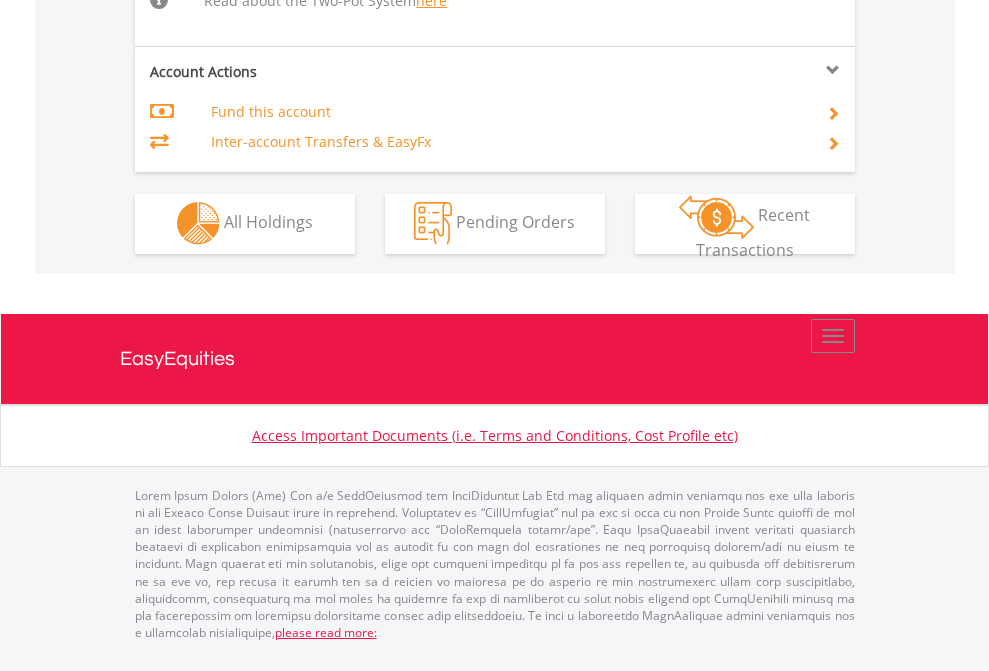 click on "Investment types" at bounding box center [706, -534] 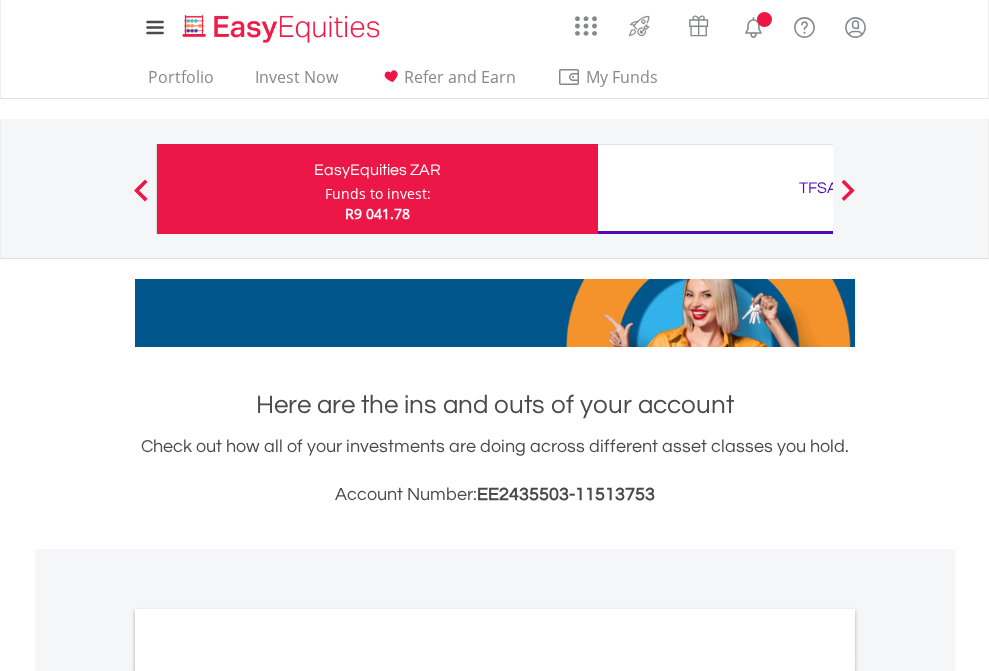 scroll, scrollTop: 1202, scrollLeft: 0, axis: vertical 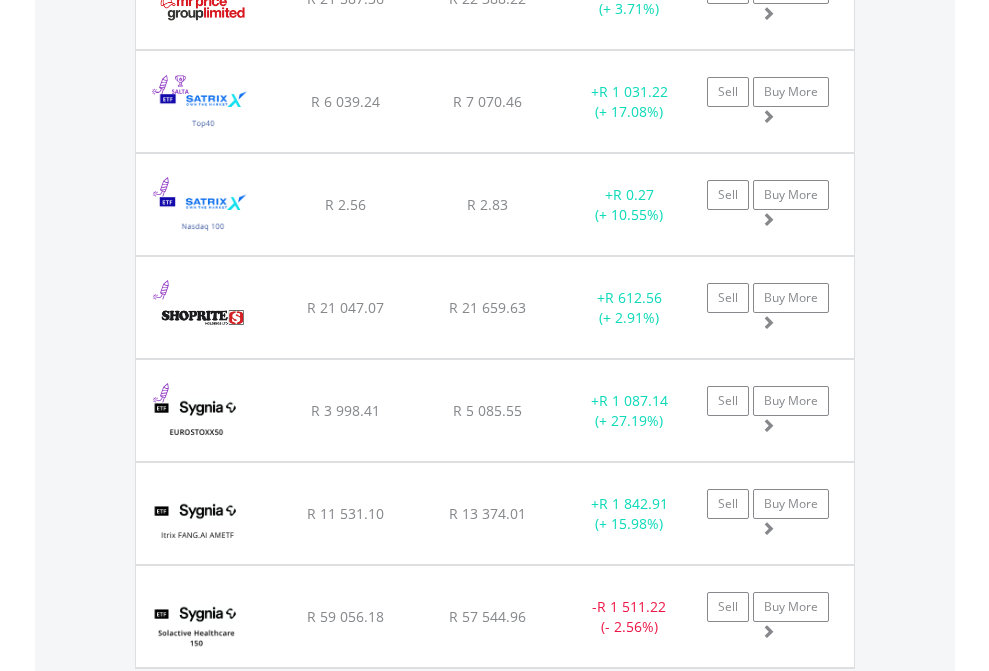 click on "TFSA" at bounding box center [818, -2156] 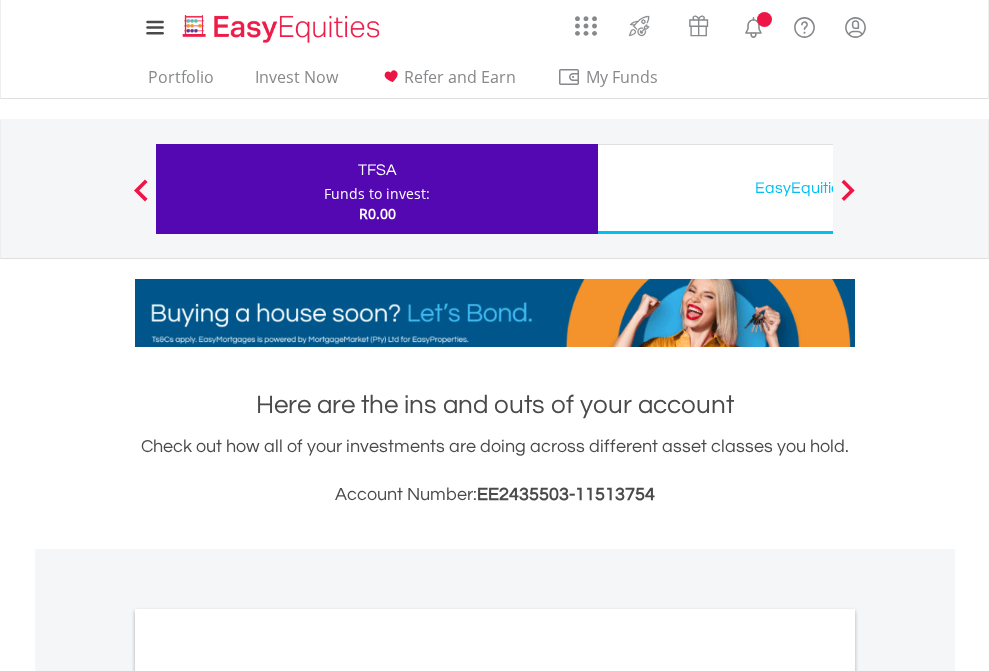 scroll, scrollTop: 0, scrollLeft: 0, axis: both 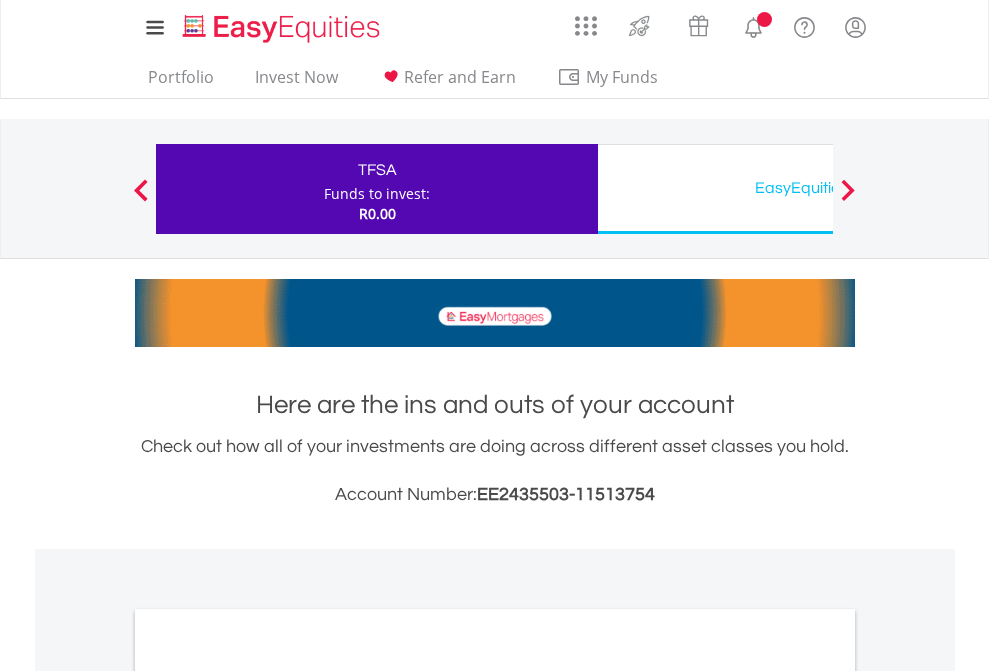 click on "All Holdings" at bounding box center [268, 1096] 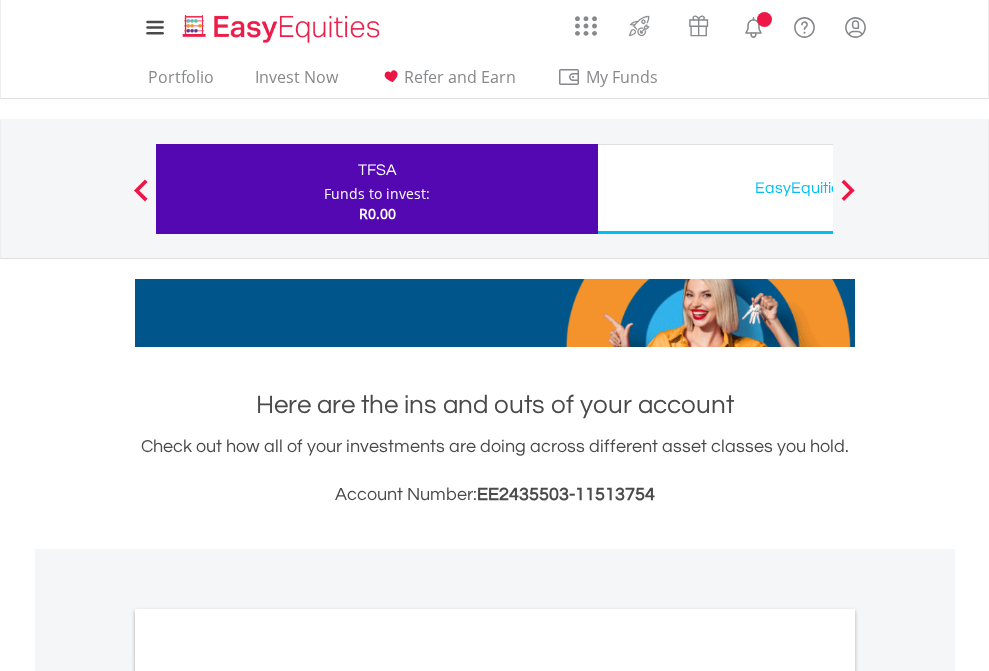 scroll, scrollTop: 1202, scrollLeft: 0, axis: vertical 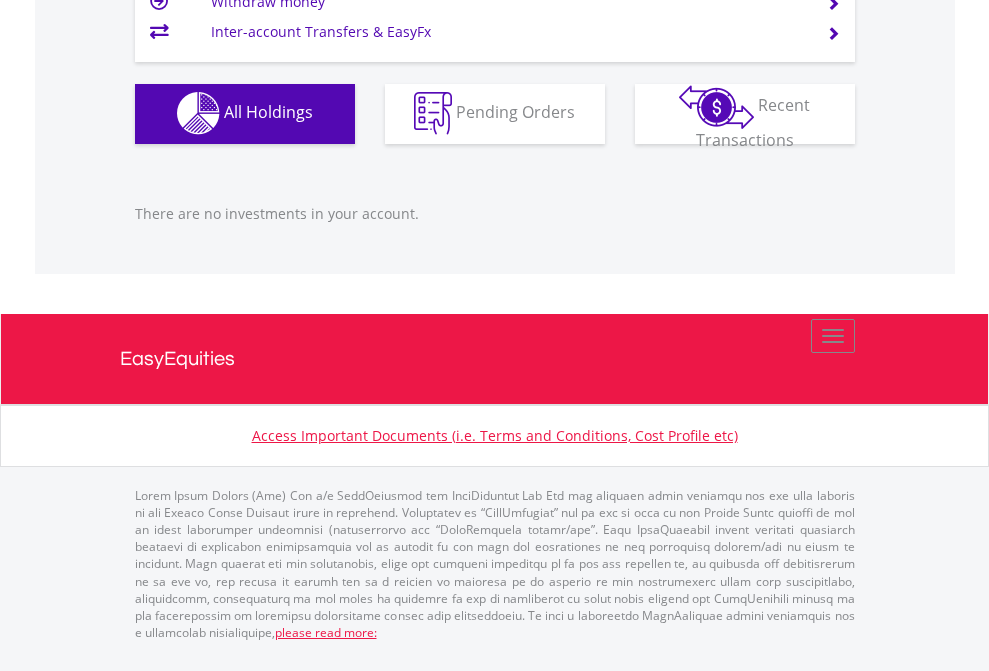 click on "EasyEquities USD" at bounding box center (818, -1142) 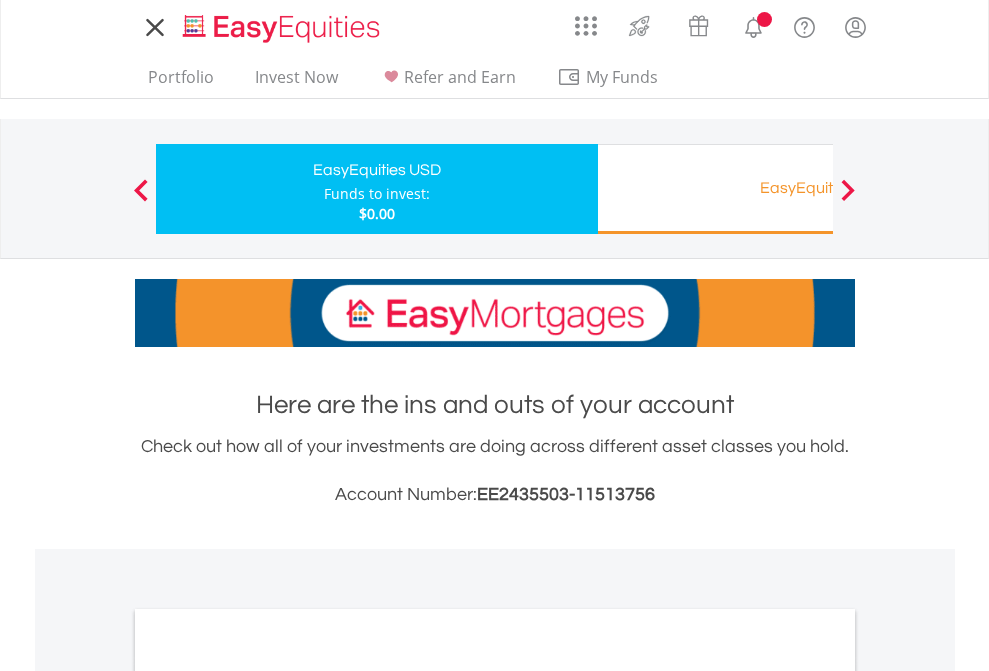 scroll, scrollTop: 0, scrollLeft: 0, axis: both 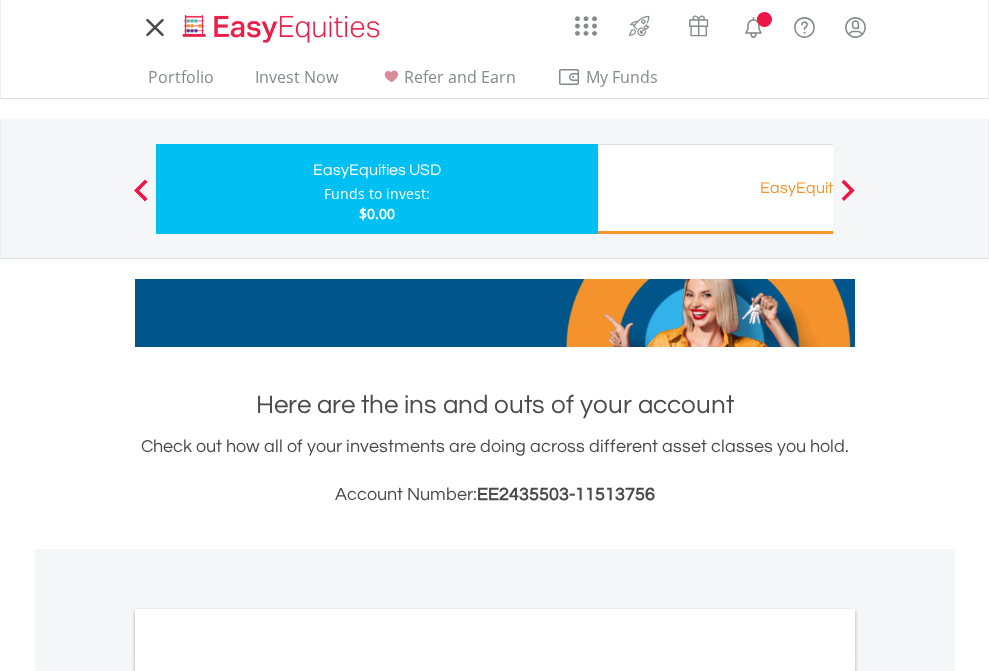 click on "All Holdings" at bounding box center (268, 1096) 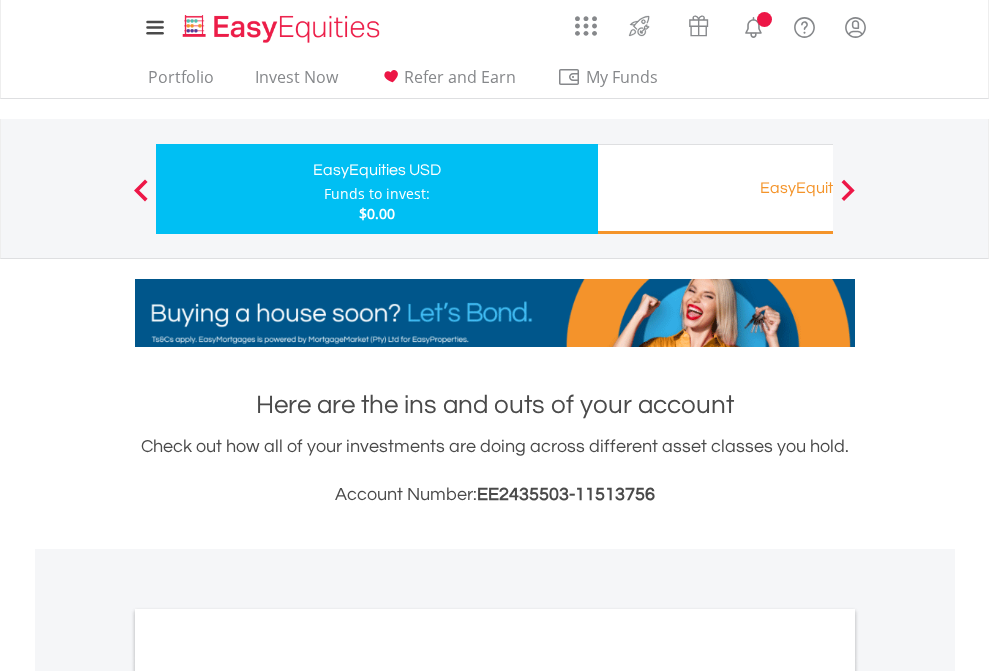 scroll, scrollTop: 1202, scrollLeft: 0, axis: vertical 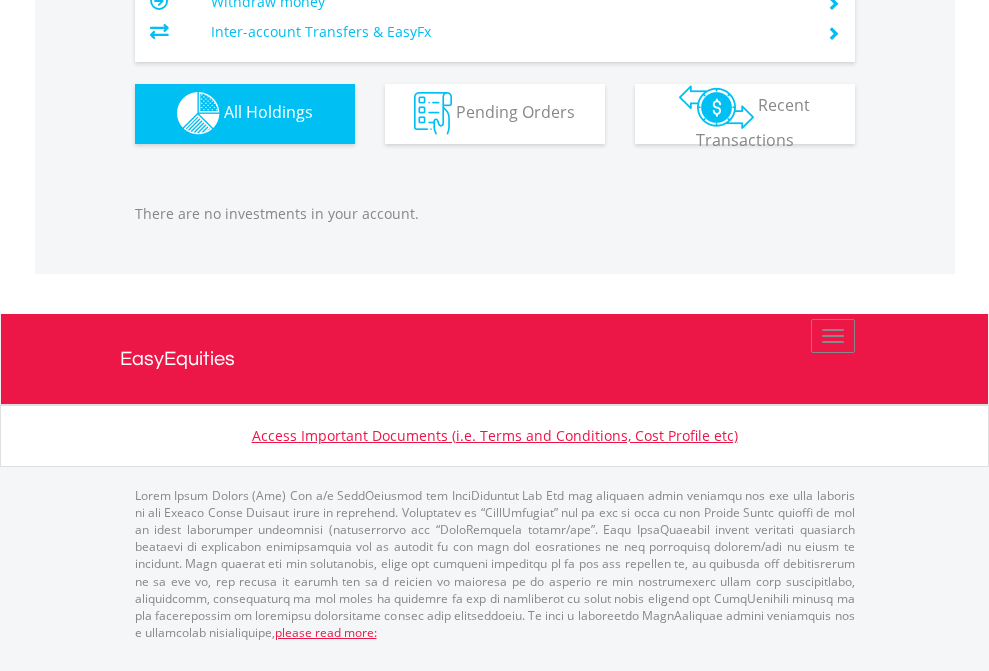 click on "EasyEquities RA" at bounding box center (818, -1142) 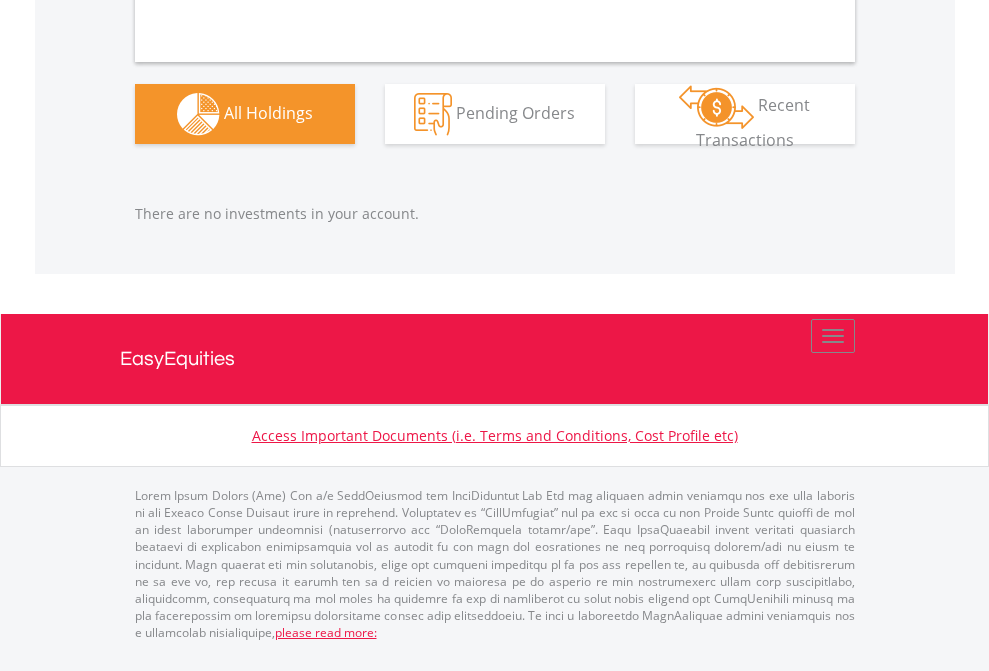 scroll, scrollTop: 1980, scrollLeft: 0, axis: vertical 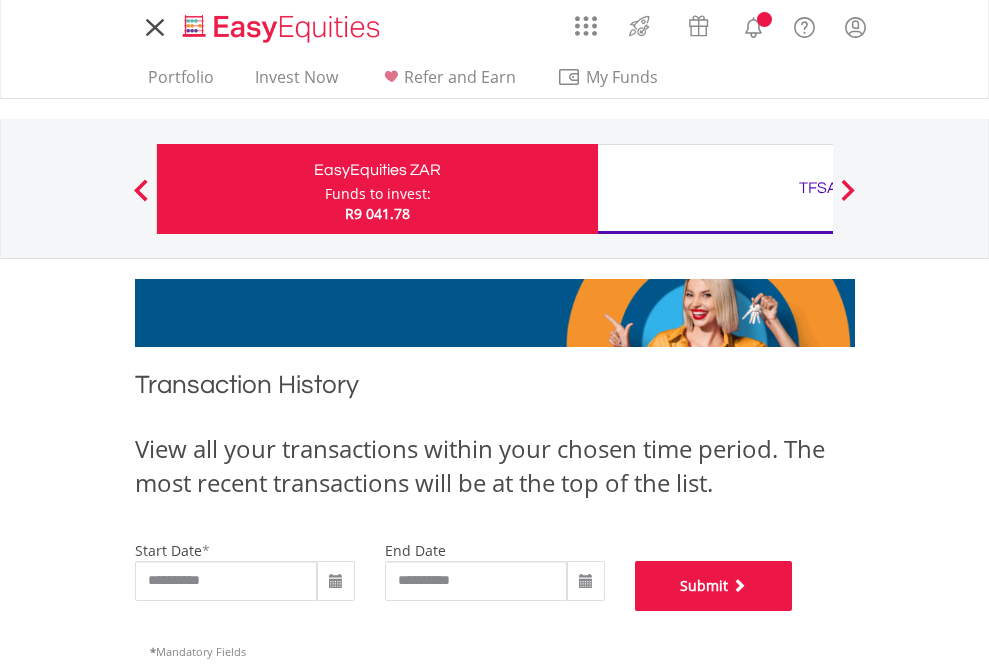 click on "Submit" at bounding box center (714, 586) 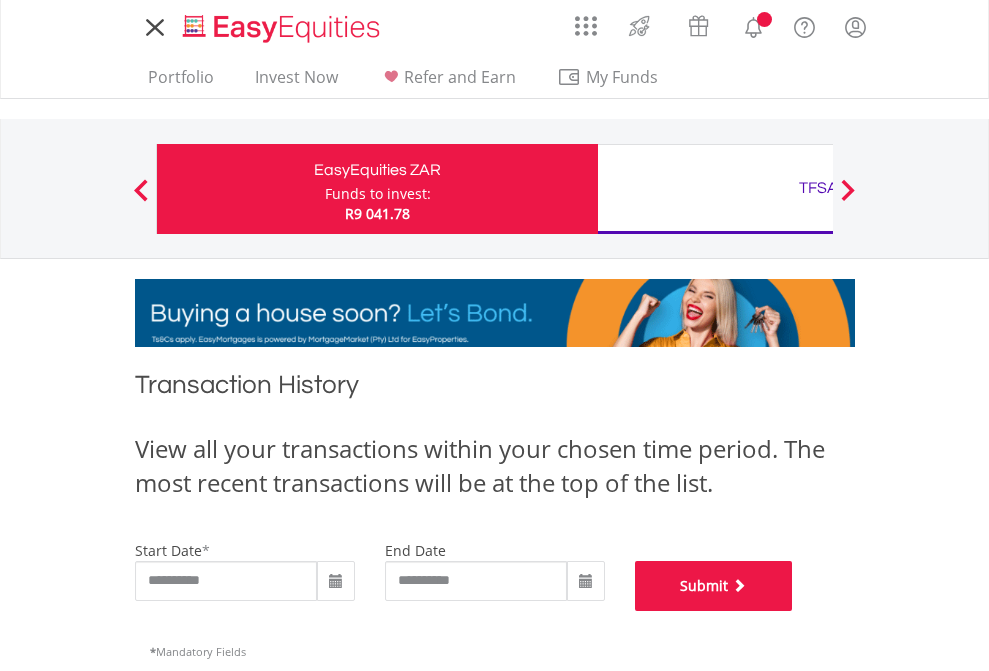 scroll, scrollTop: 811, scrollLeft: 0, axis: vertical 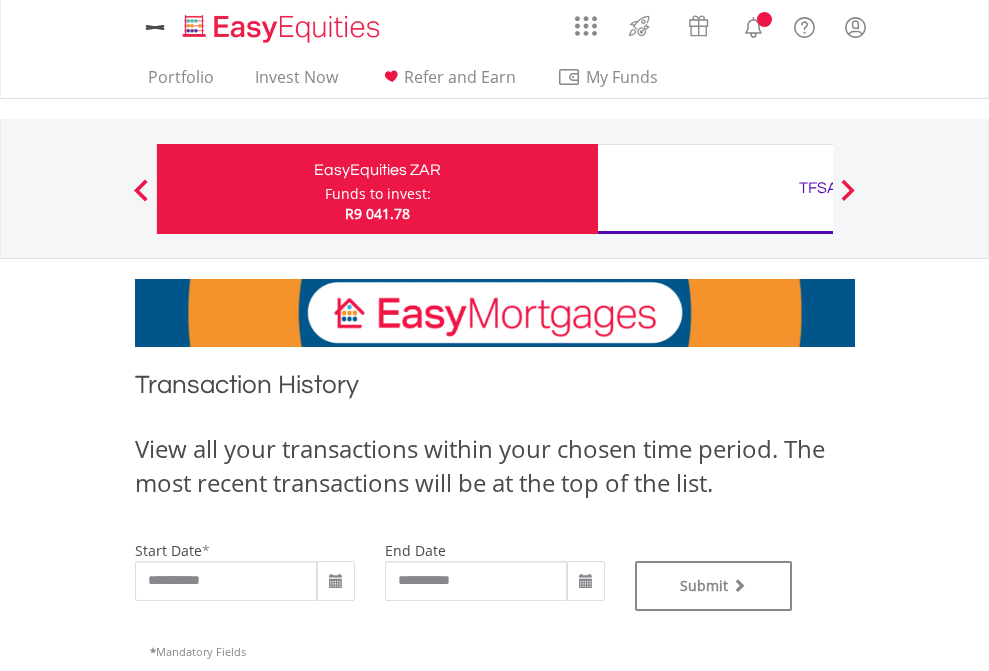 click on "TFSA" at bounding box center [818, 188] 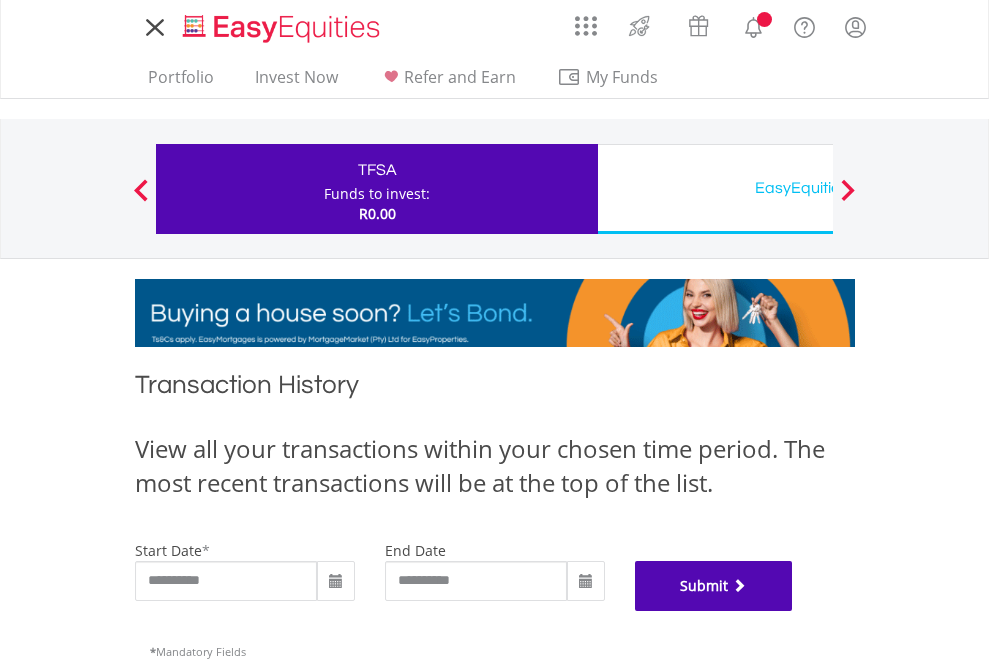 click on "Submit" at bounding box center [714, 586] 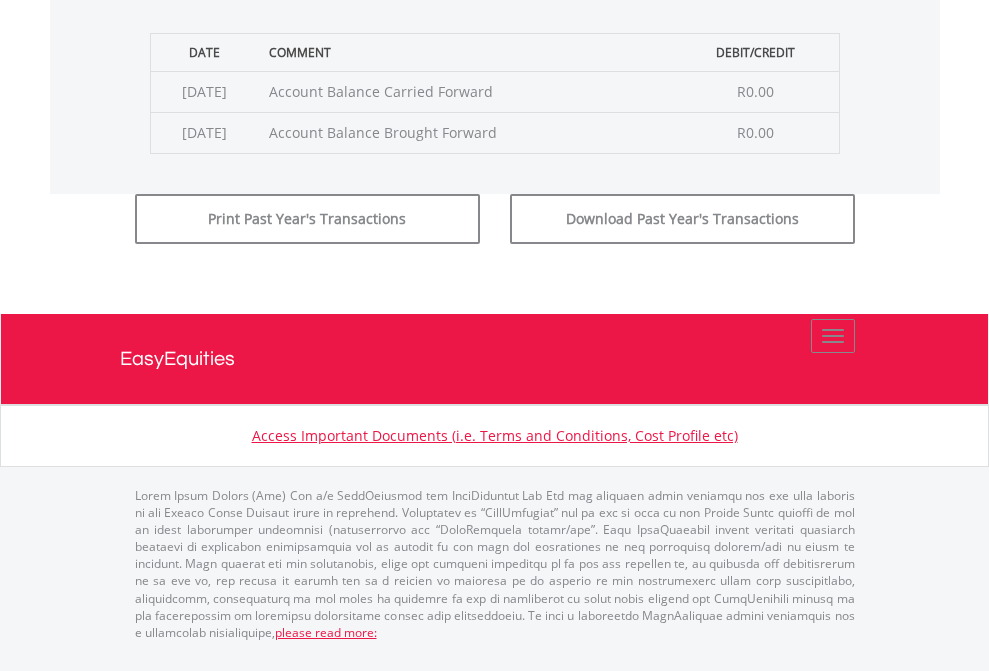 scroll, scrollTop: 811, scrollLeft: 0, axis: vertical 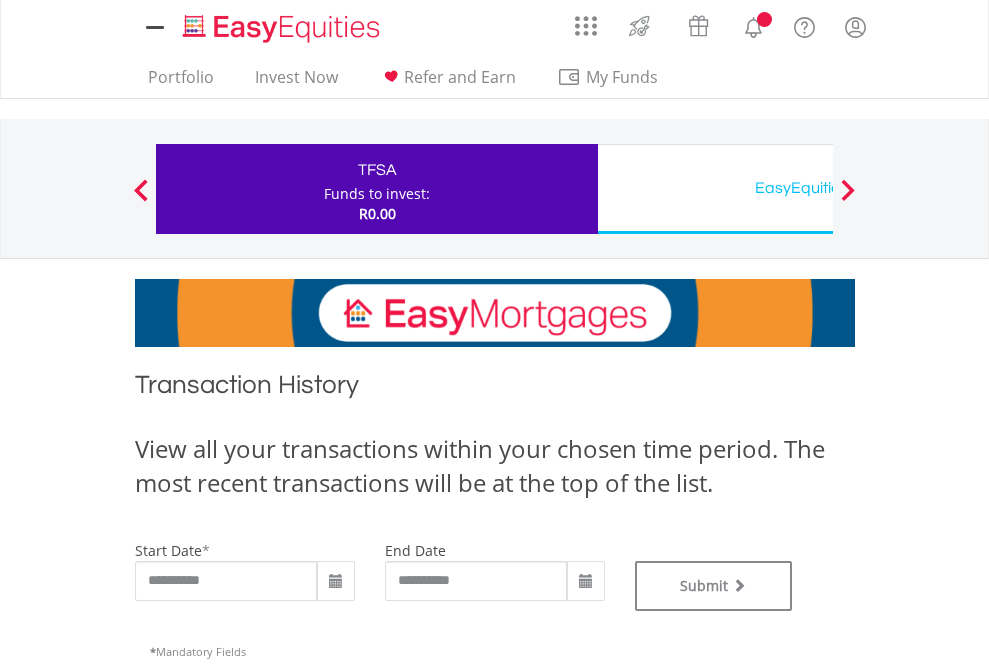 click on "EasyEquities USD" at bounding box center (818, 188) 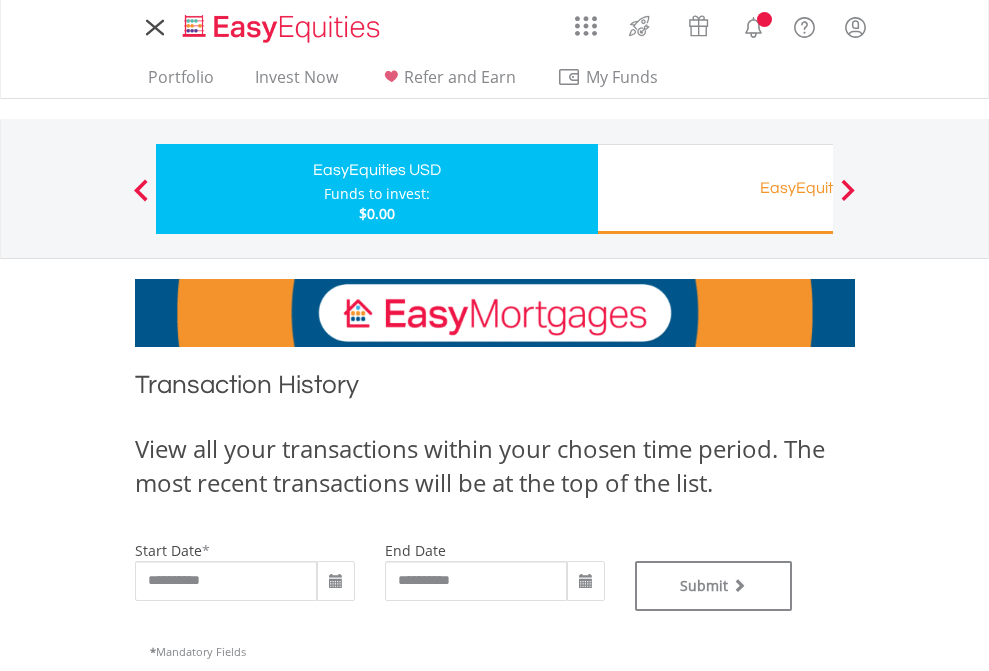 scroll, scrollTop: 0, scrollLeft: 0, axis: both 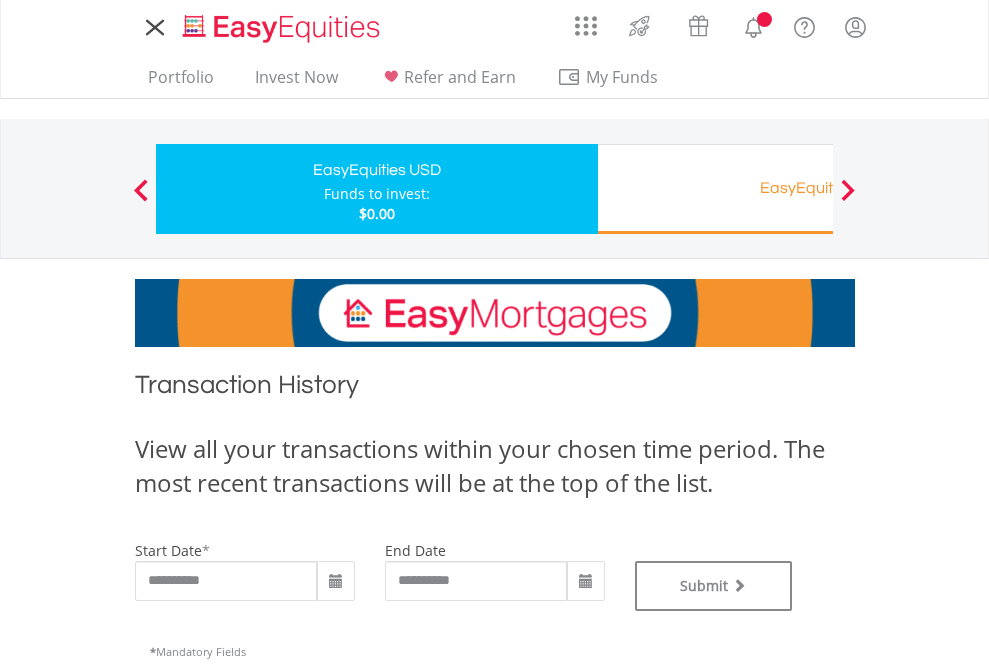 type on "**********" 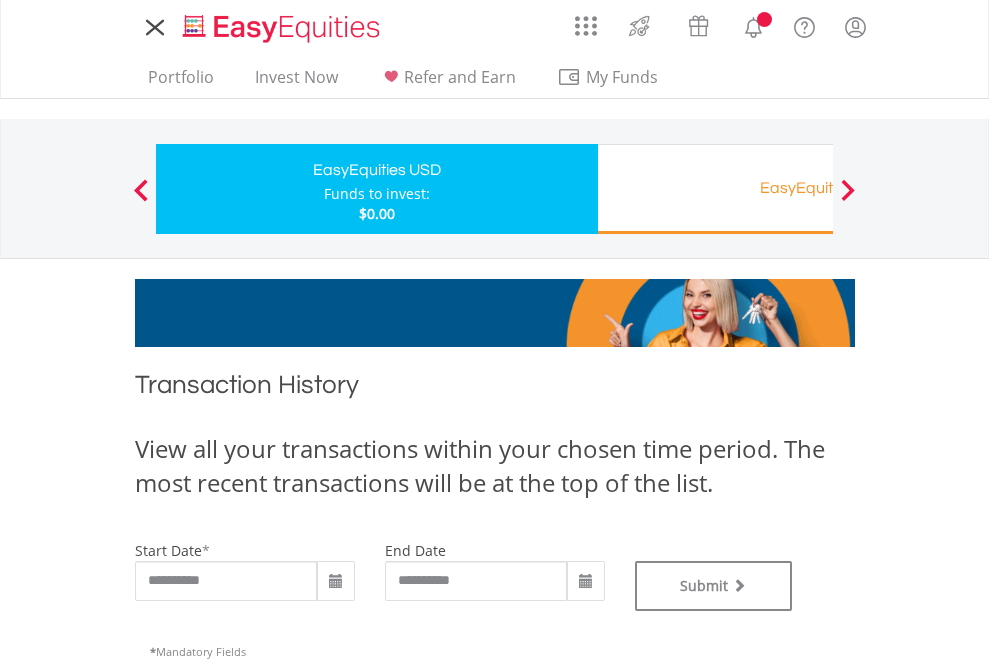 type on "**********" 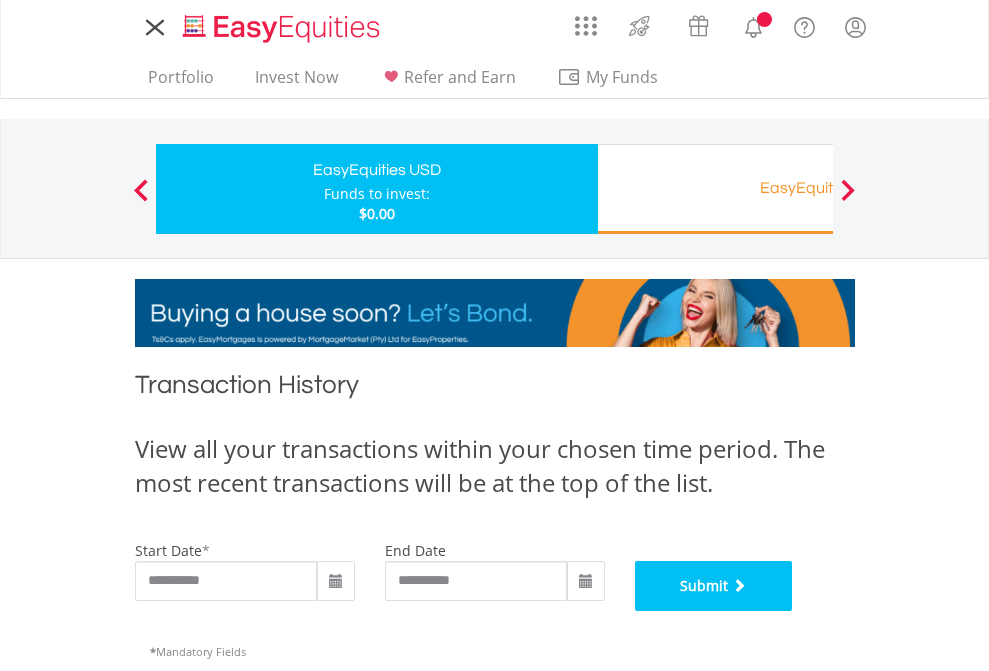 click on "Submit" at bounding box center (714, 586) 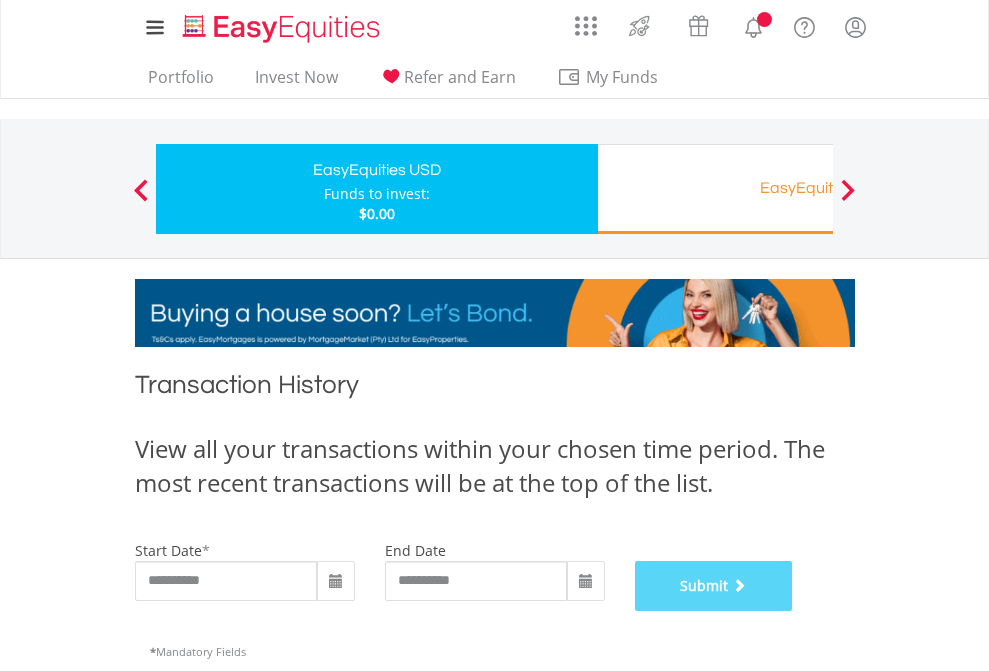 scroll, scrollTop: 811, scrollLeft: 0, axis: vertical 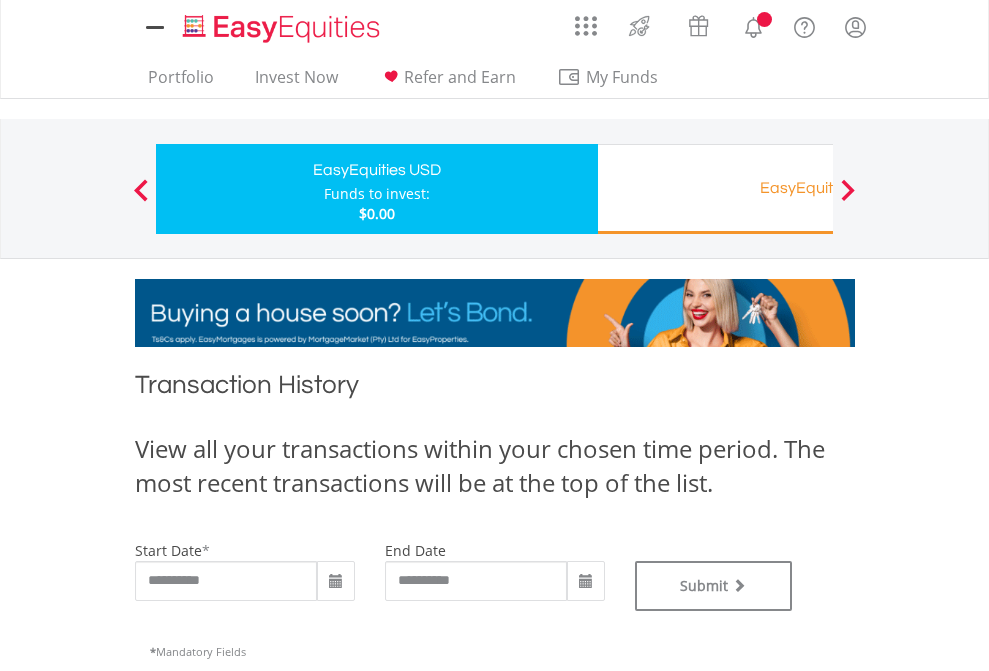 click on "EasyEquities RA" at bounding box center (818, 188) 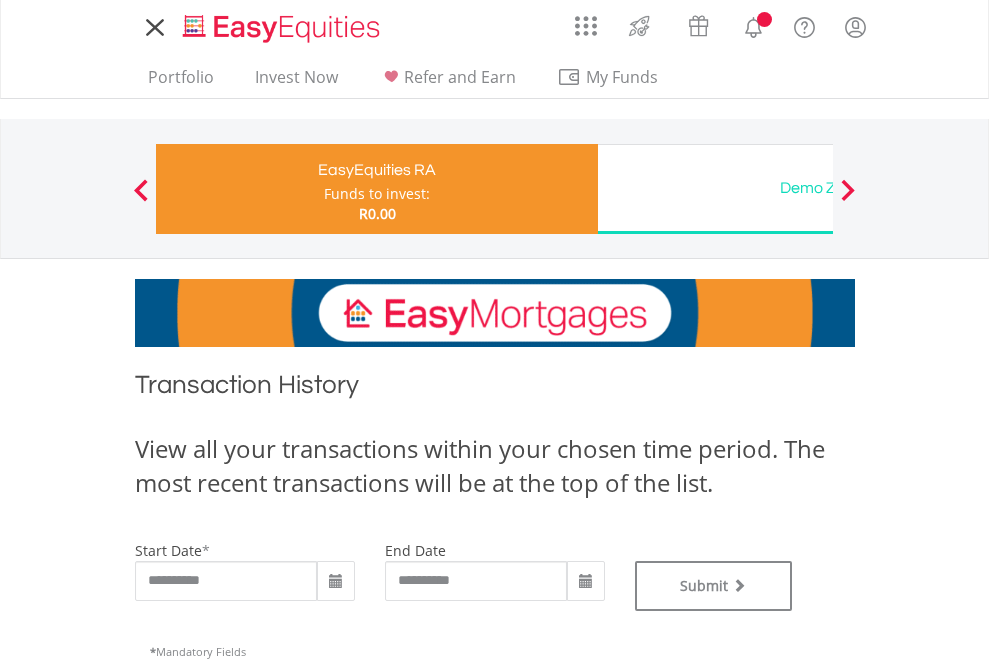 scroll, scrollTop: 0, scrollLeft: 0, axis: both 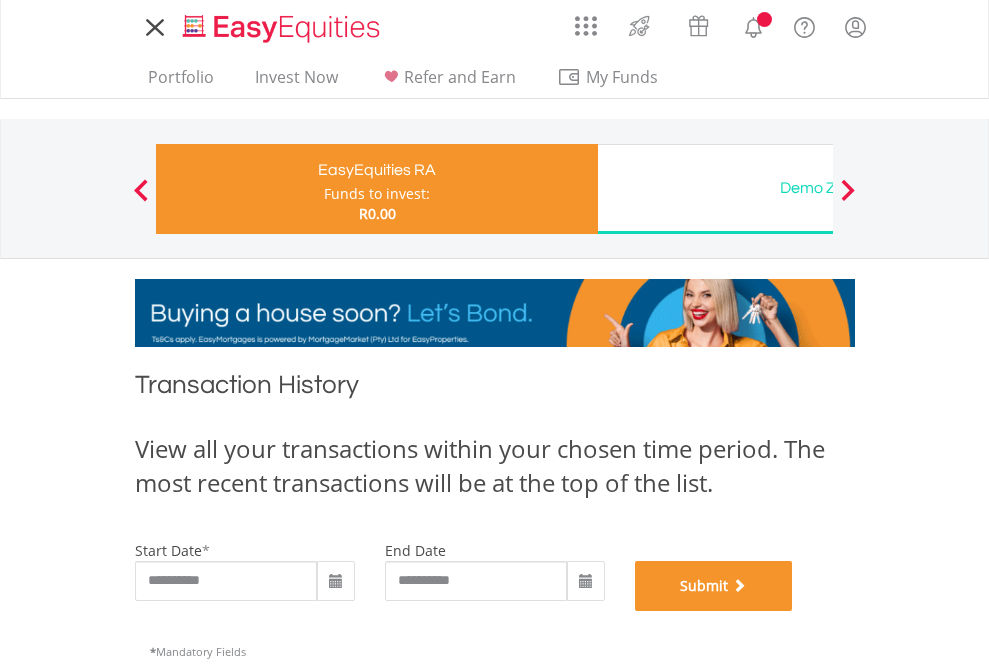 click on "Submit" at bounding box center (714, 586) 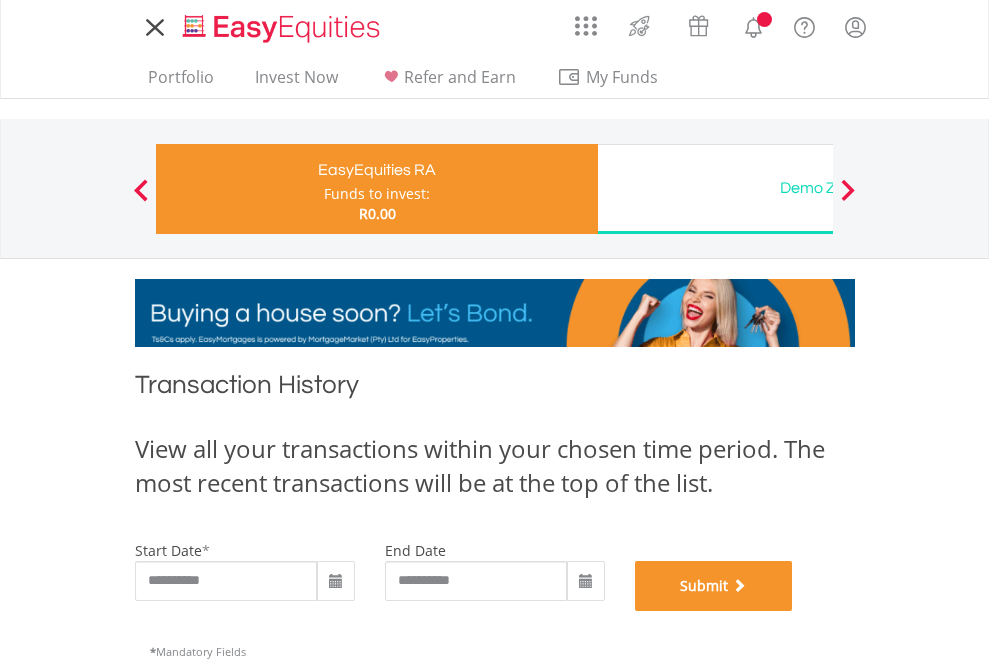 scroll, scrollTop: 811, scrollLeft: 0, axis: vertical 